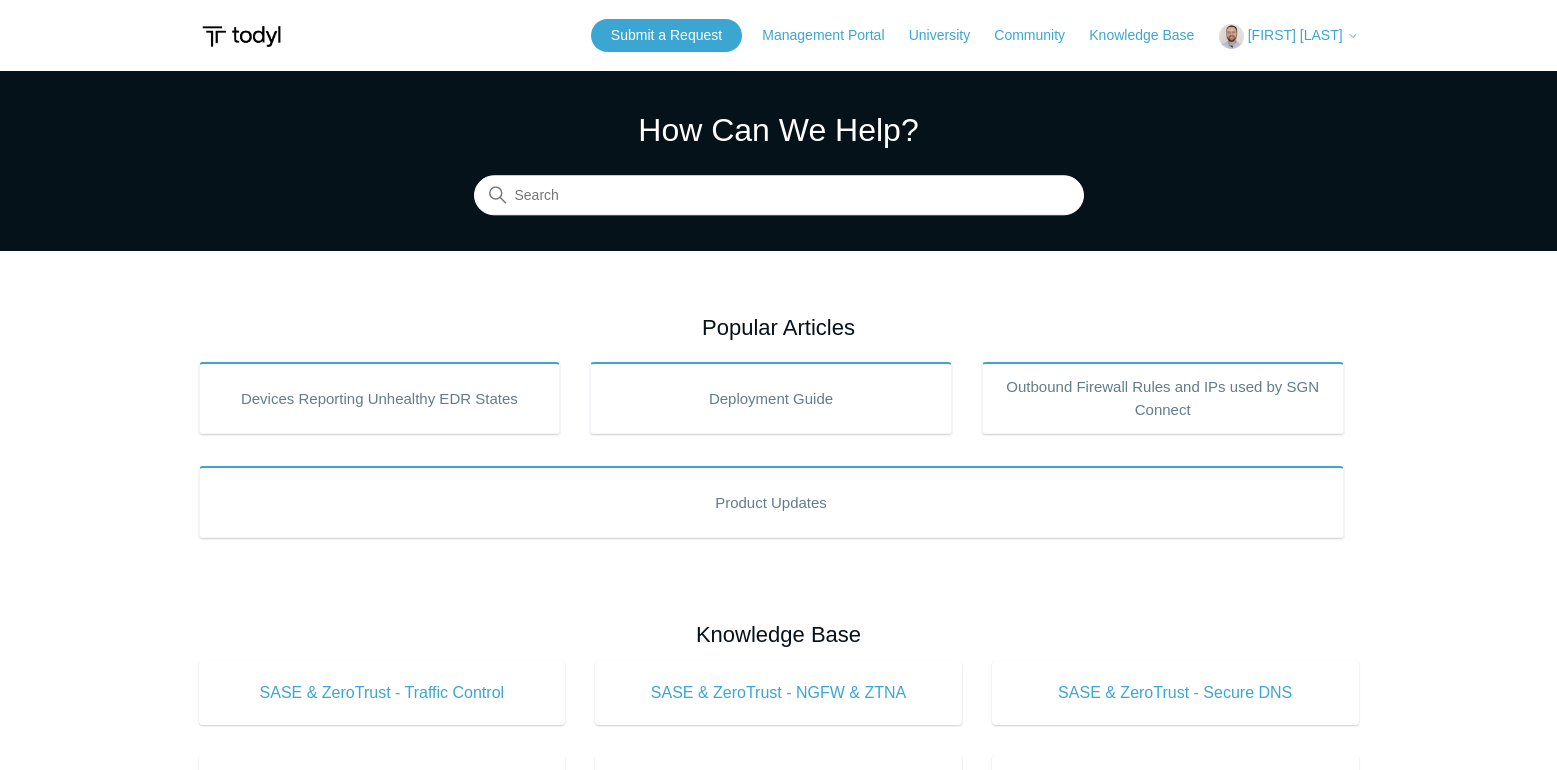 scroll, scrollTop: 0, scrollLeft: 0, axis: both 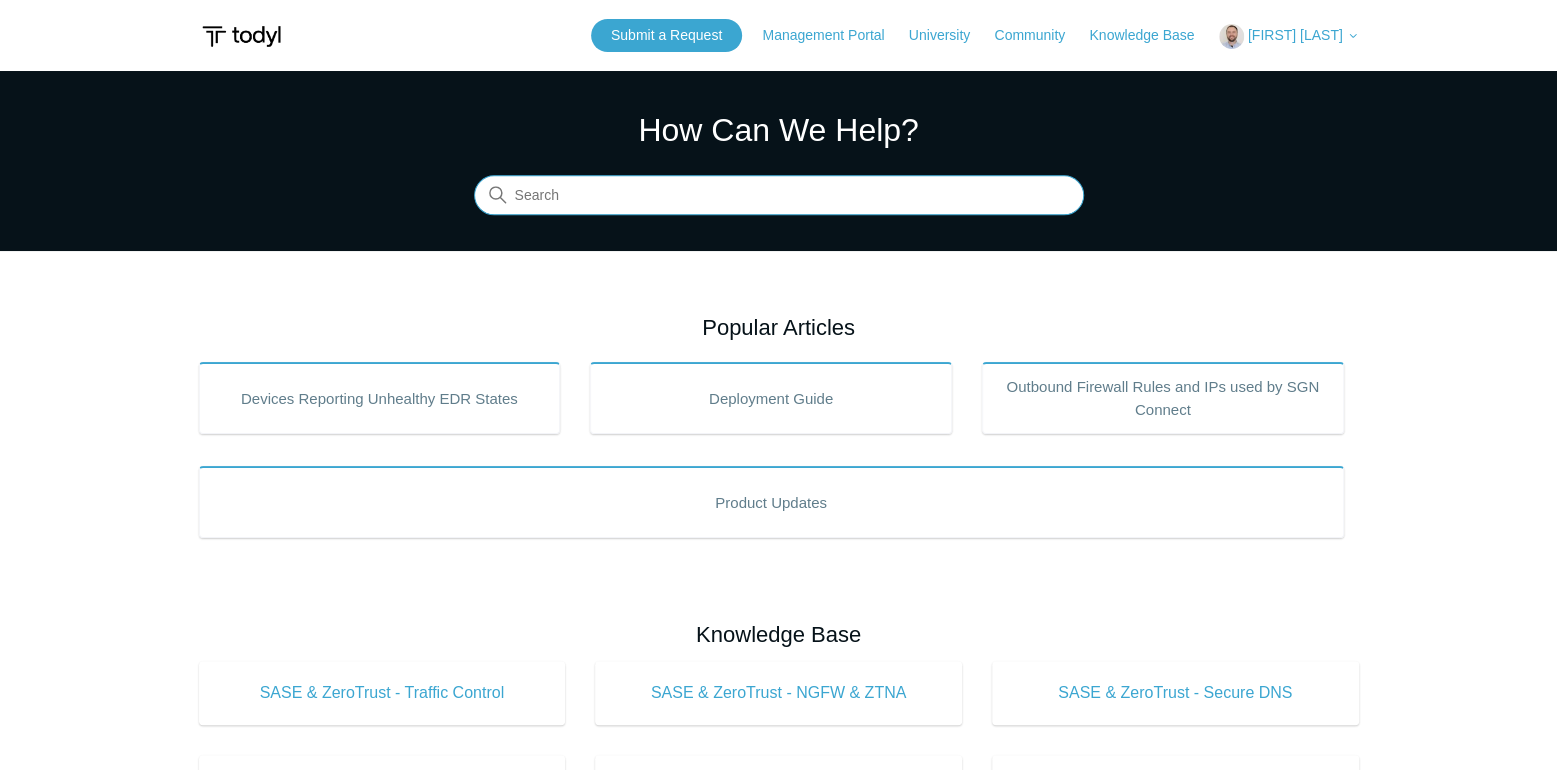 click at bounding box center [779, 196] 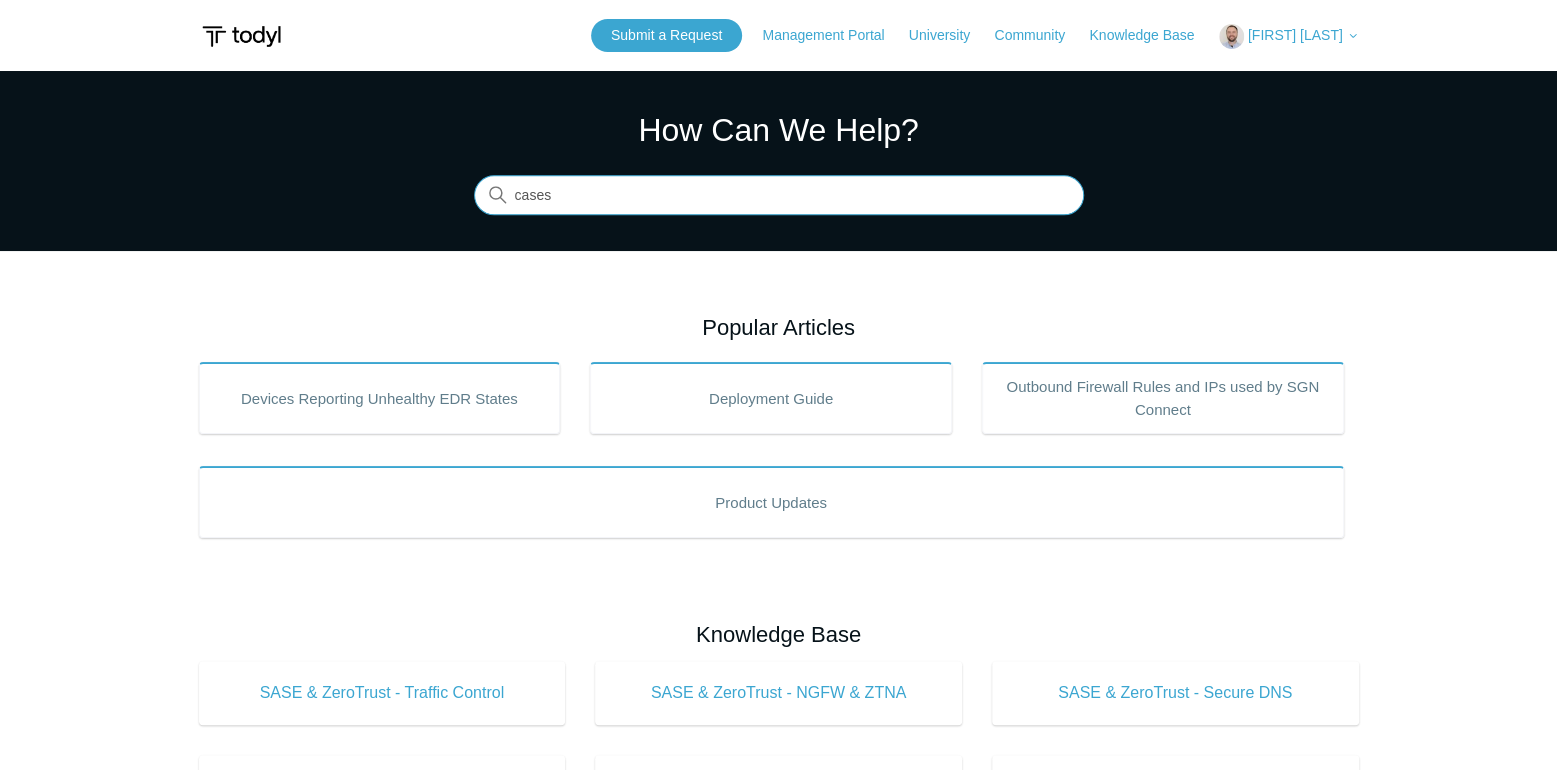 type on "cases" 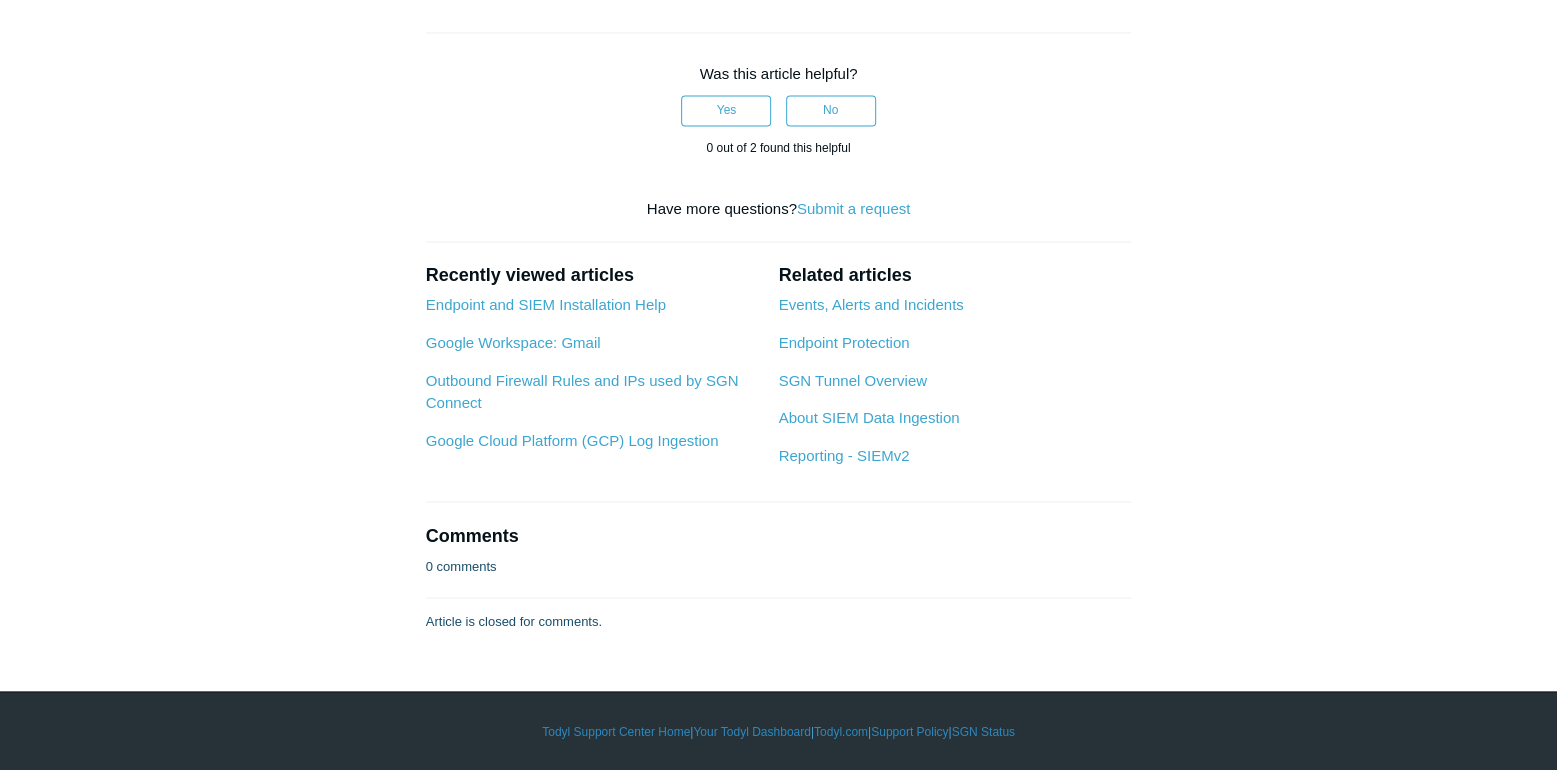 scroll, scrollTop: 2800, scrollLeft: 0, axis: vertical 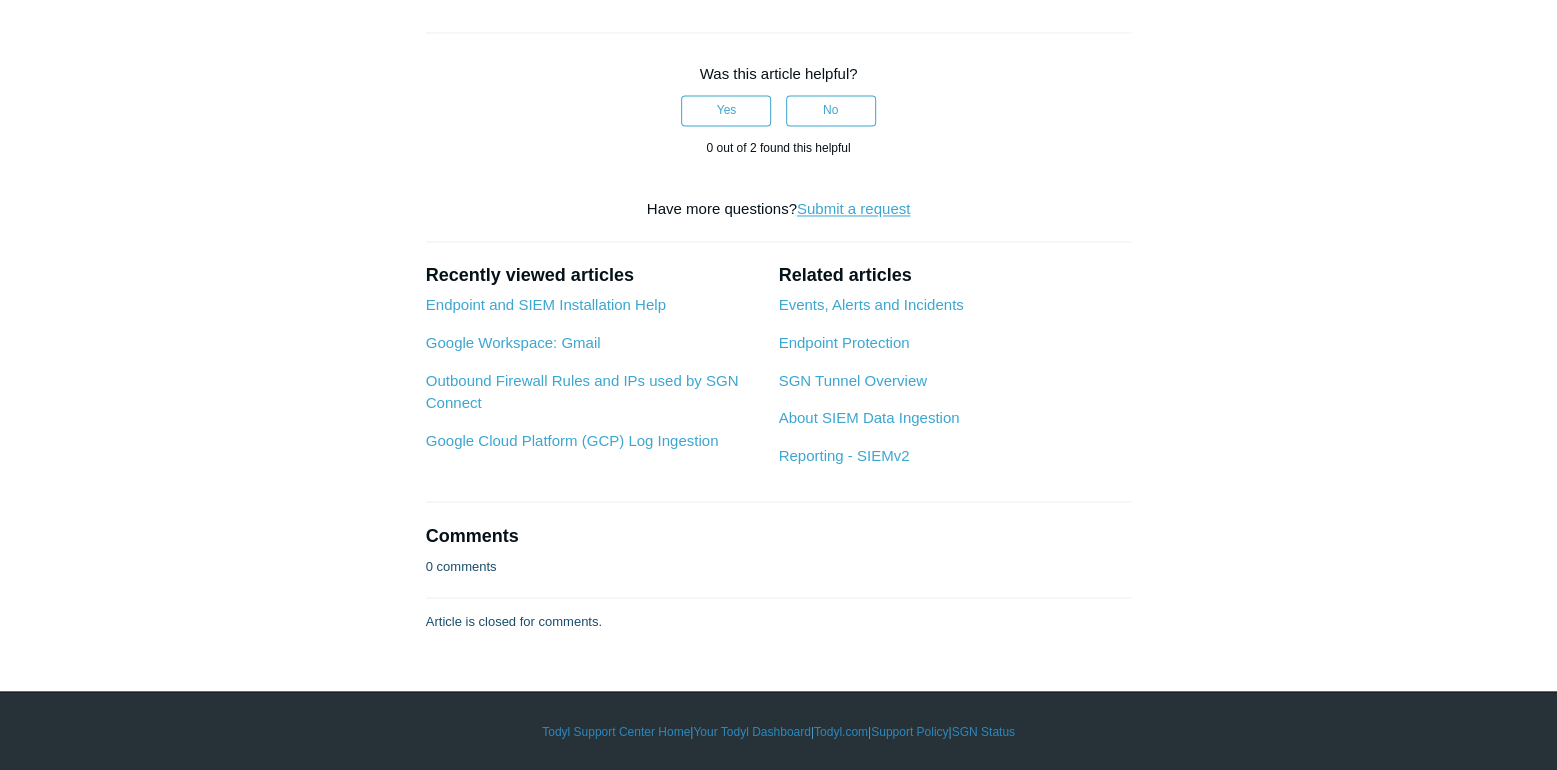 click on "Submit a request" at bounding box center (853, 208) 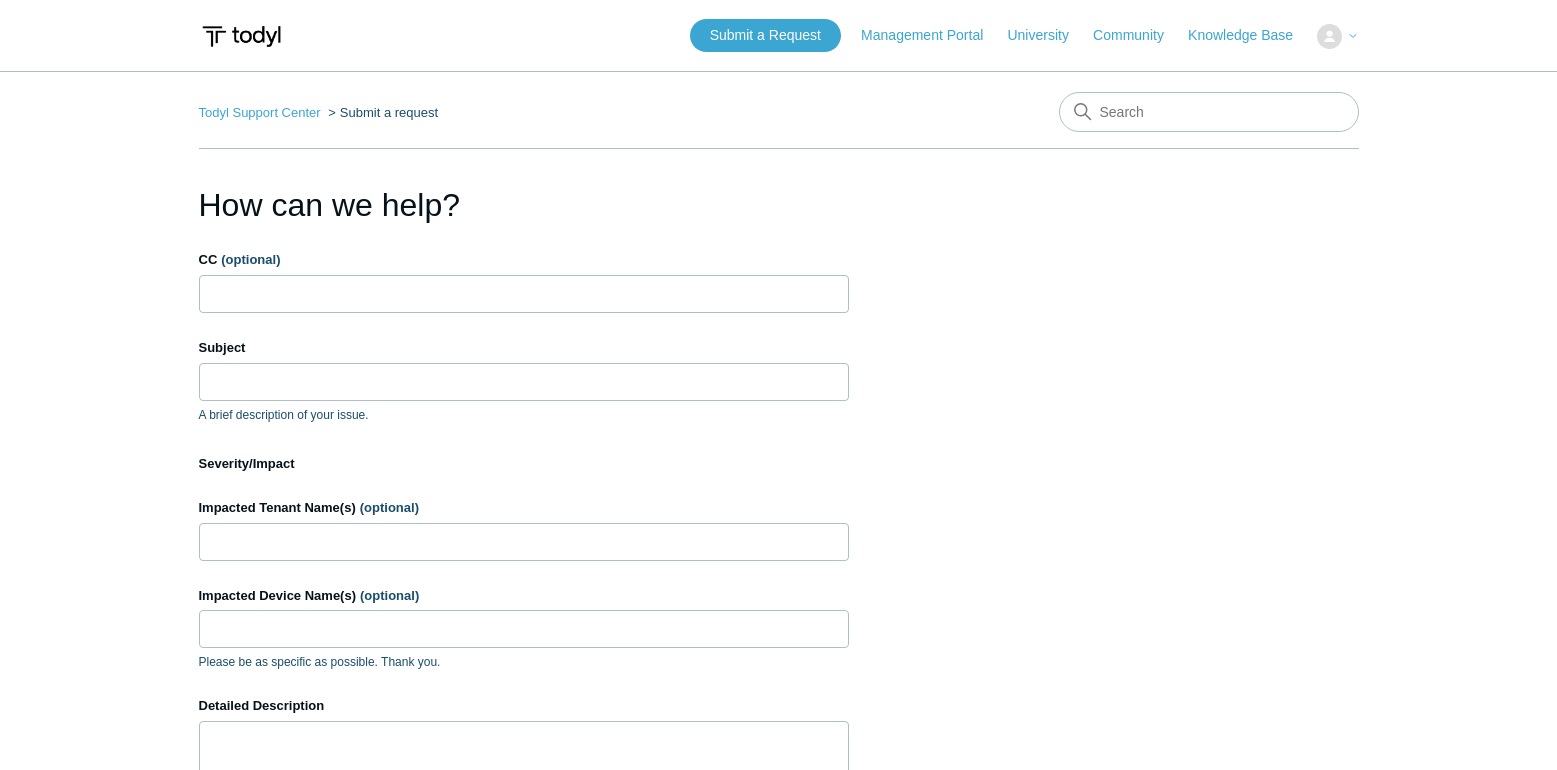 scroll, scrollTop: 0, scrollLeft: 0, axis: both 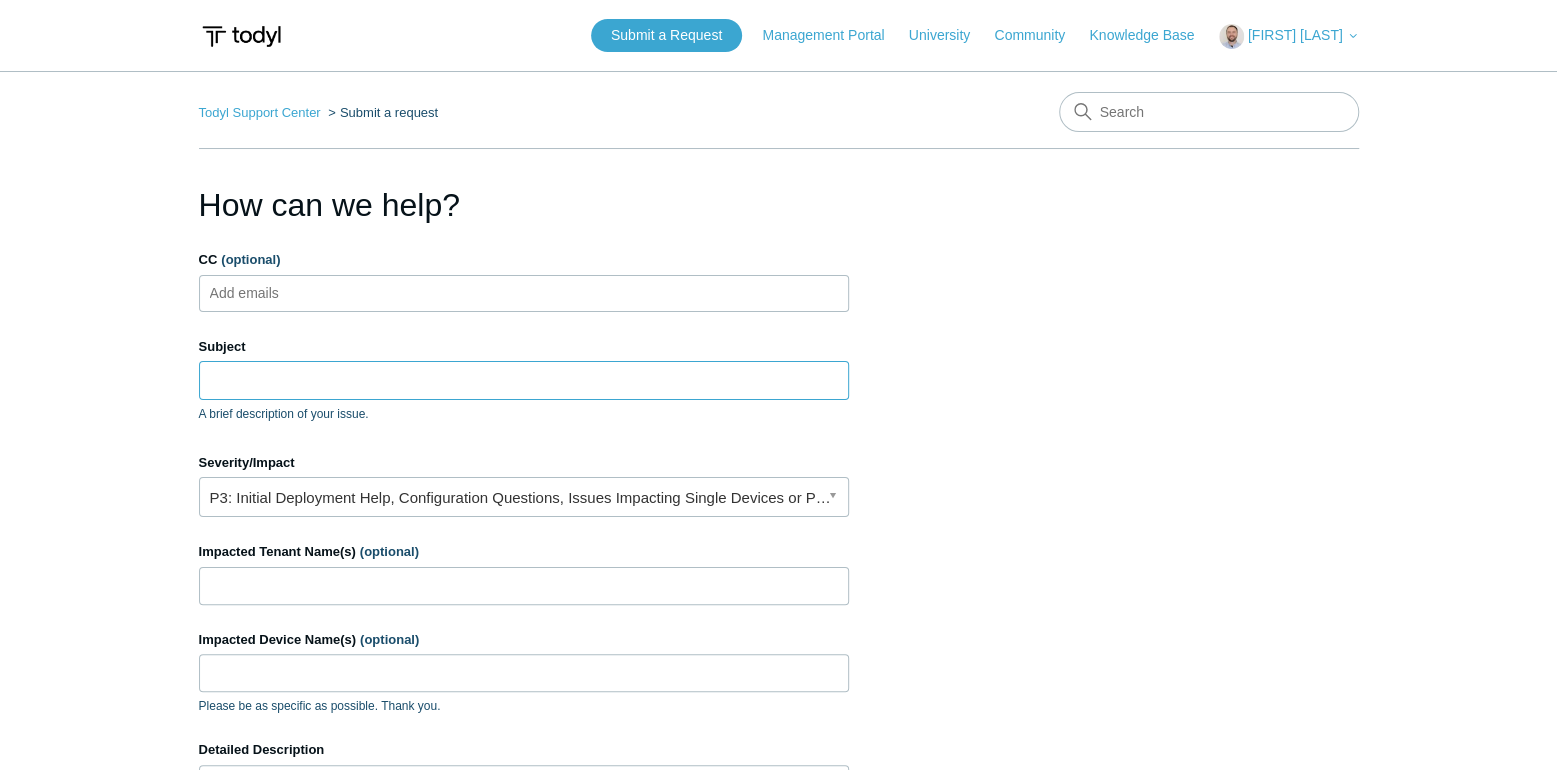 click on "Subject" at bounding box center (524, 380) 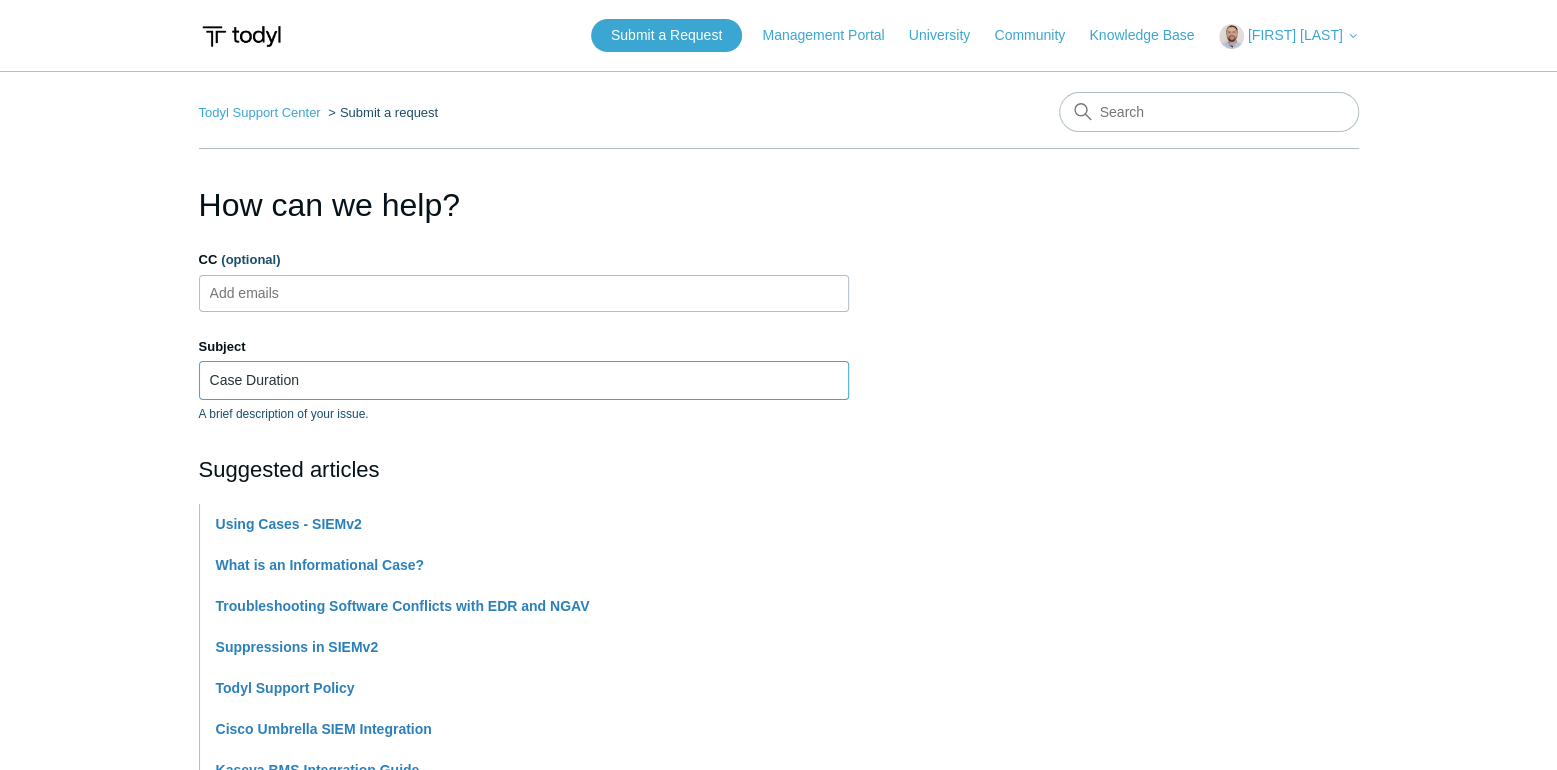 type on "Case Duration" 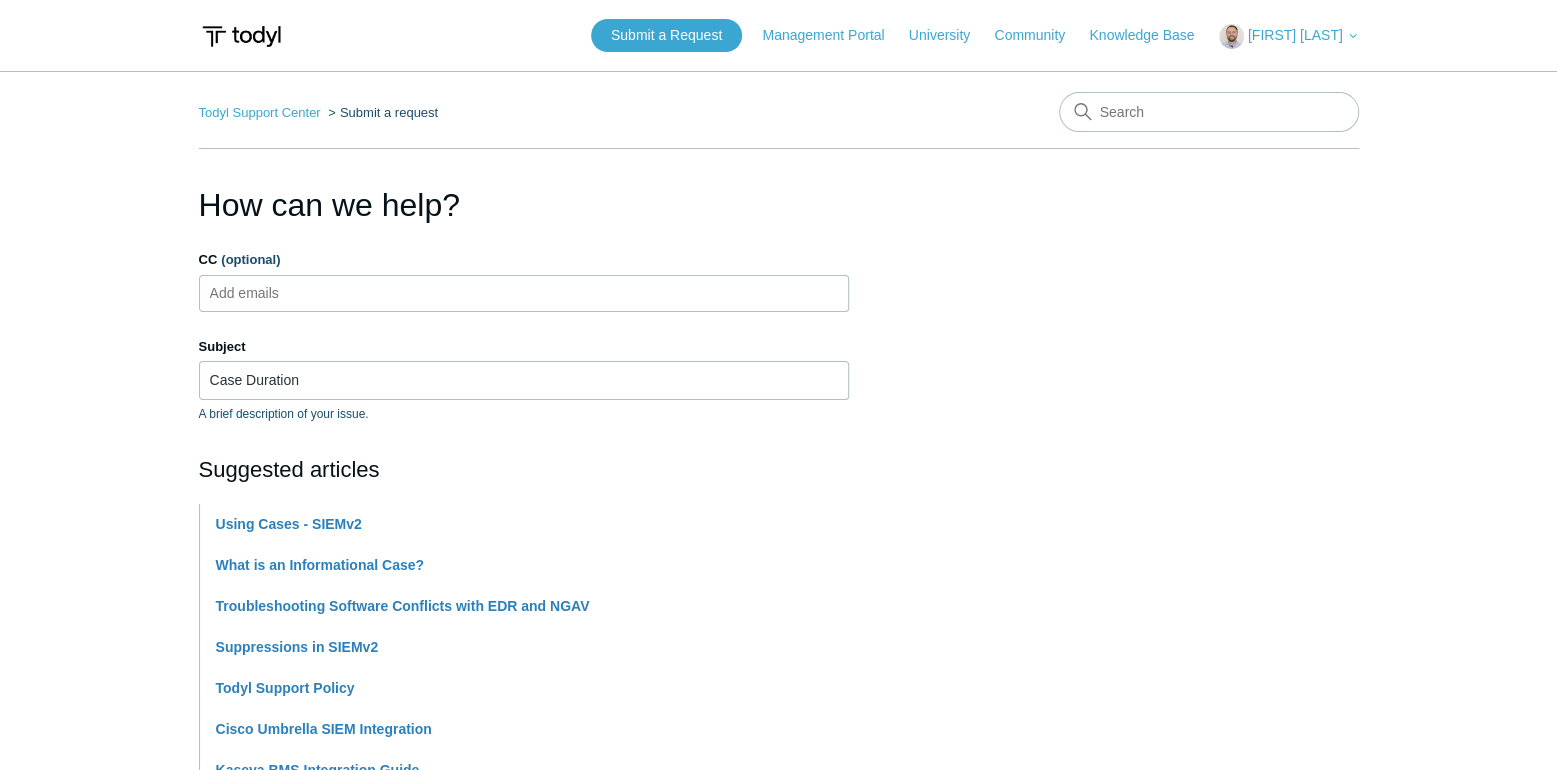 click on "A brief description of your issue." at bounding box center (524, 414) 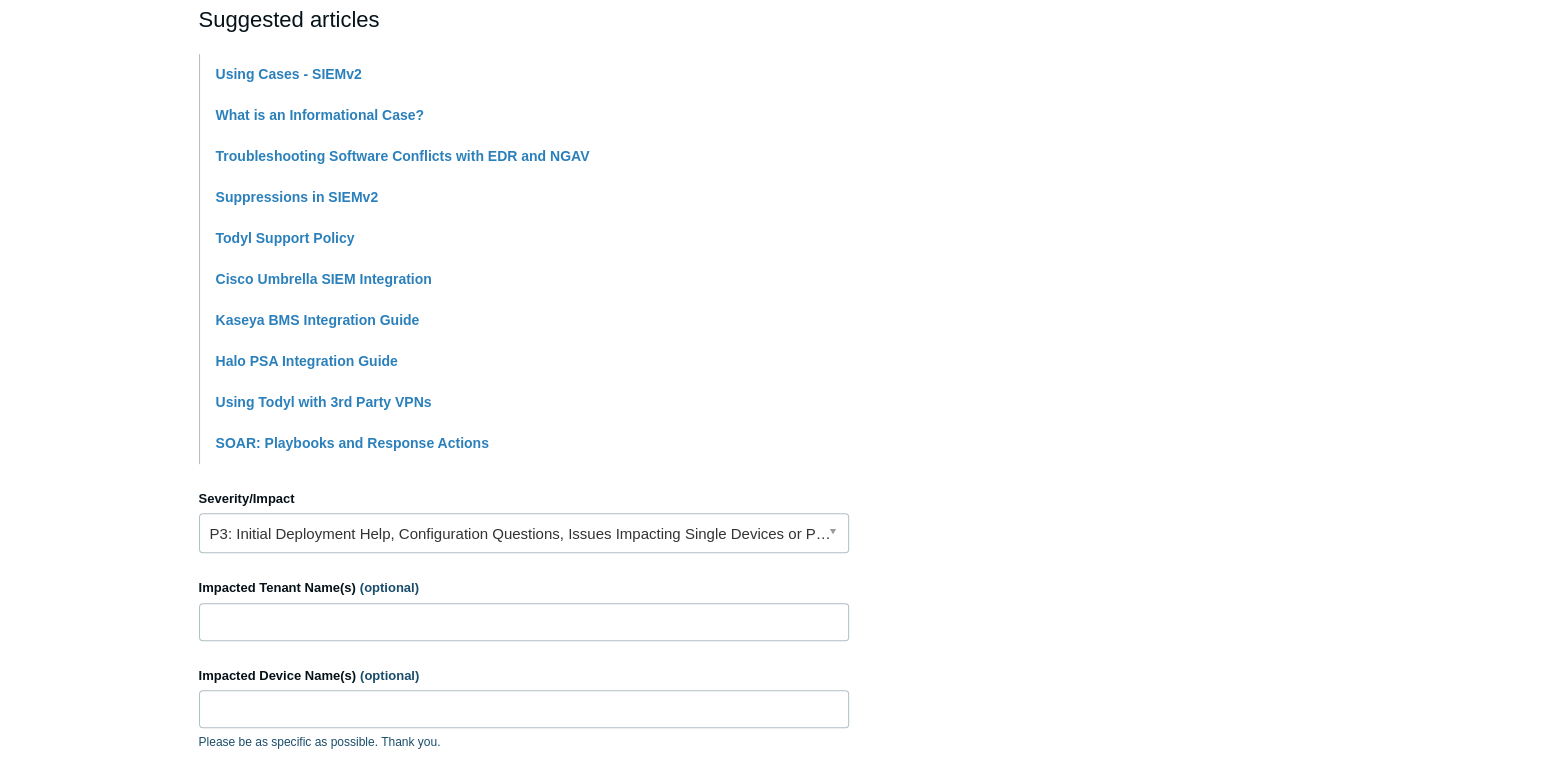 scroll, scrollTop: 466, scrollLeft: 0, axis: vertical 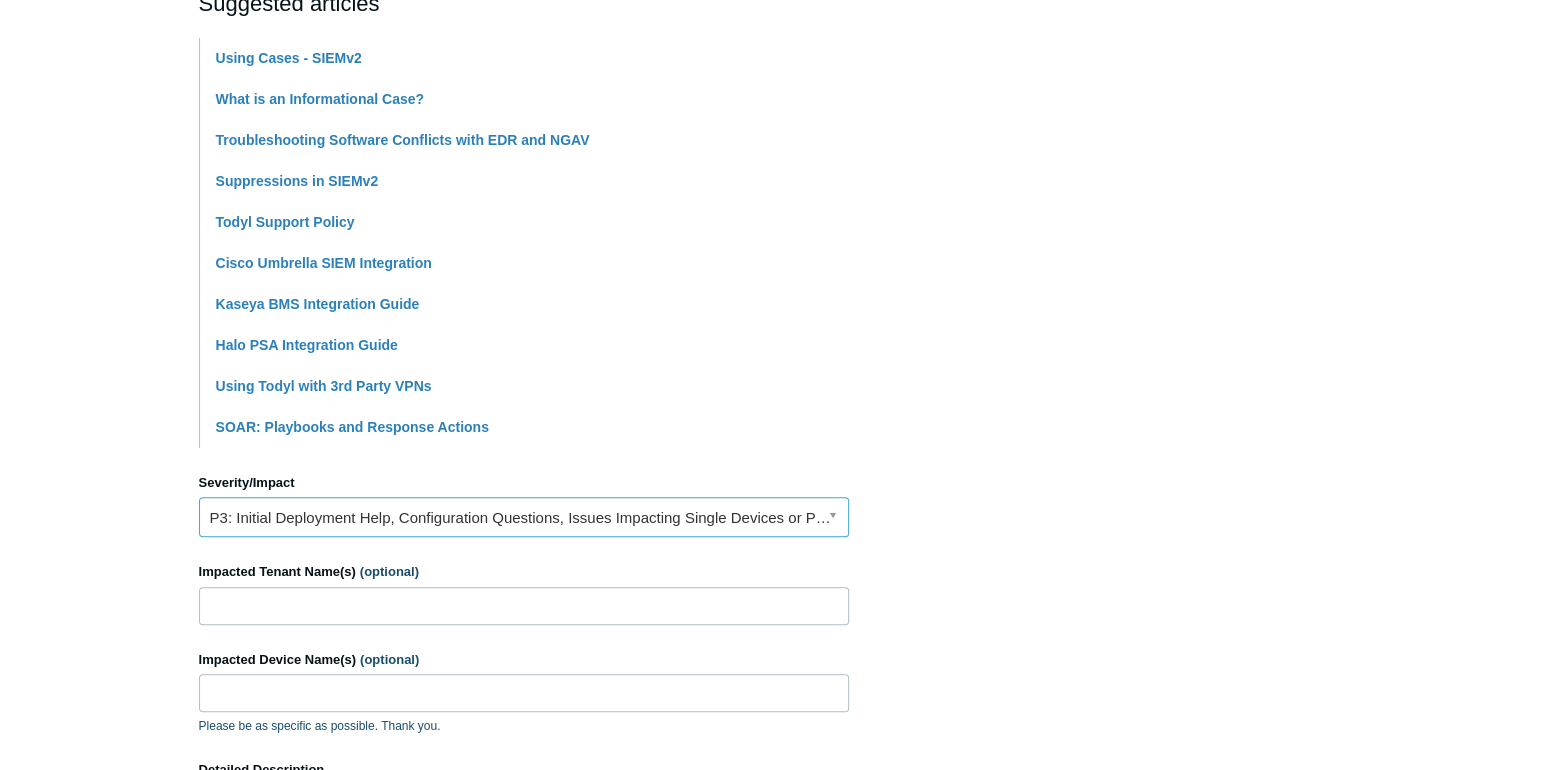 click on "P3: Initial Deployment Help, Configuration Questions, Issues Impacting Single Devices or Past Outage Investigation" at bounding box center (524, 517) 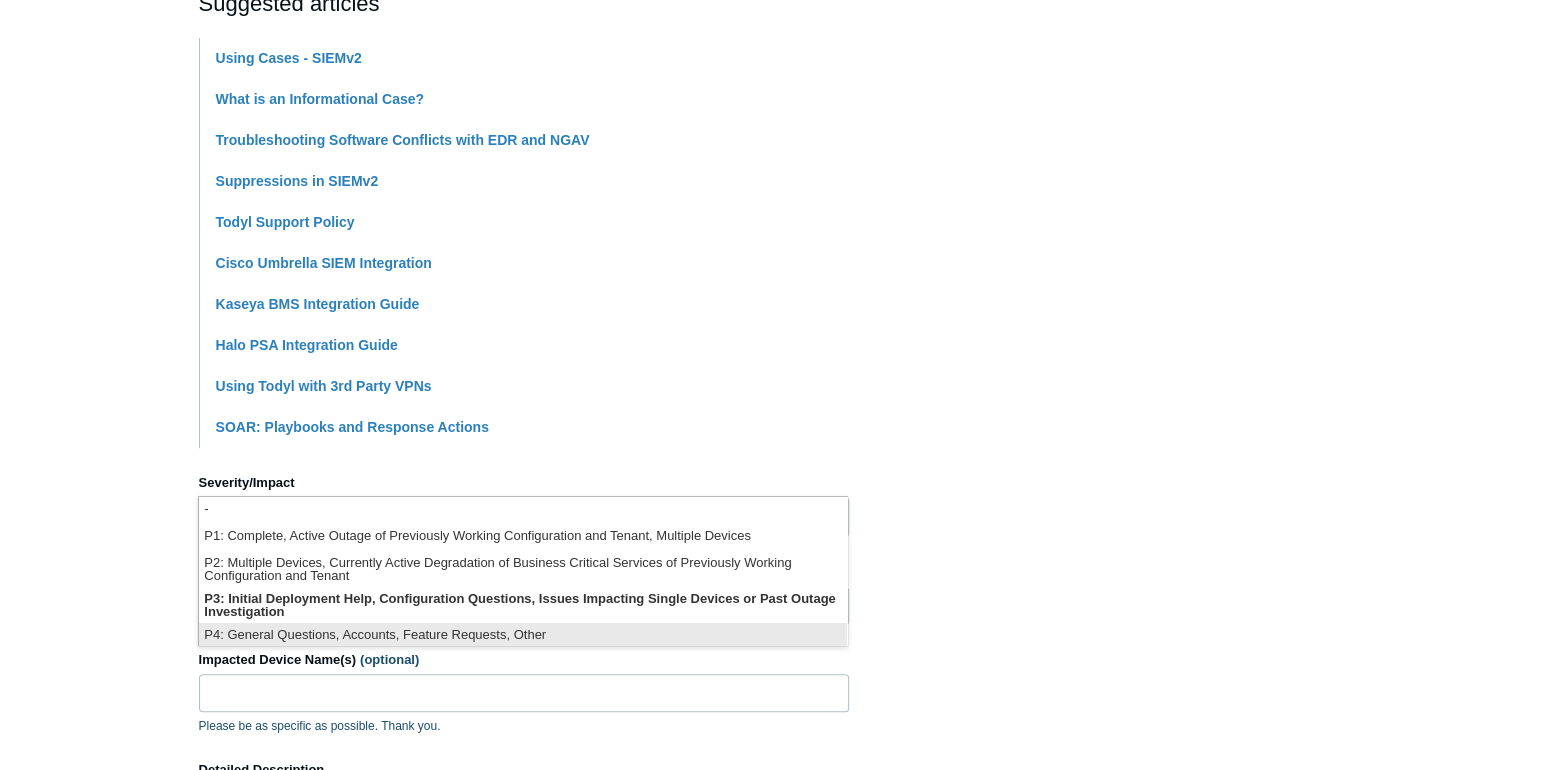 scroll, scrollTop: 4, scrollLeft: 0, axis: vertical 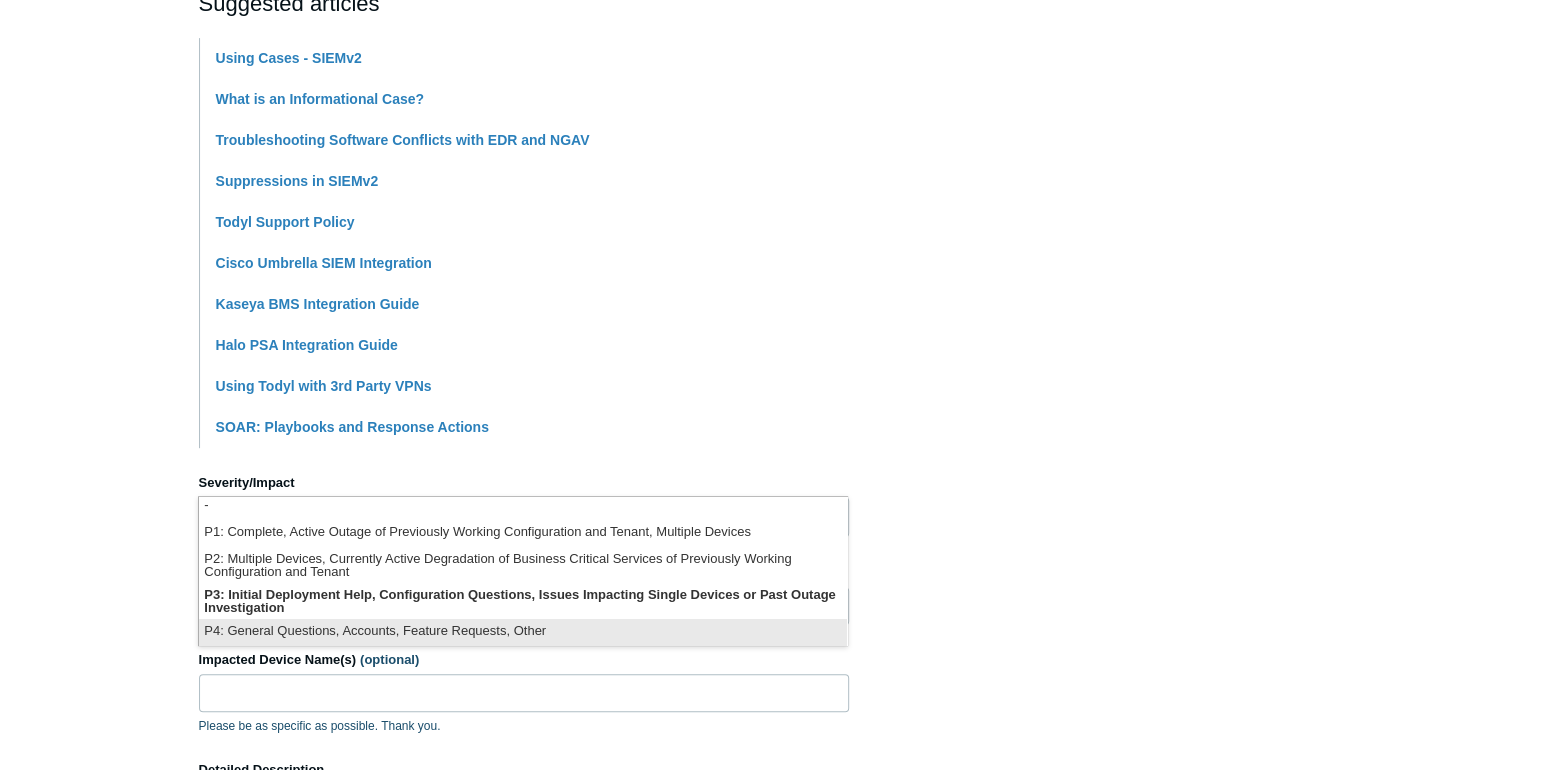 click on "P4: General Questions, Accounts, Feature Requests, Other" at bounding box center (523, 632) 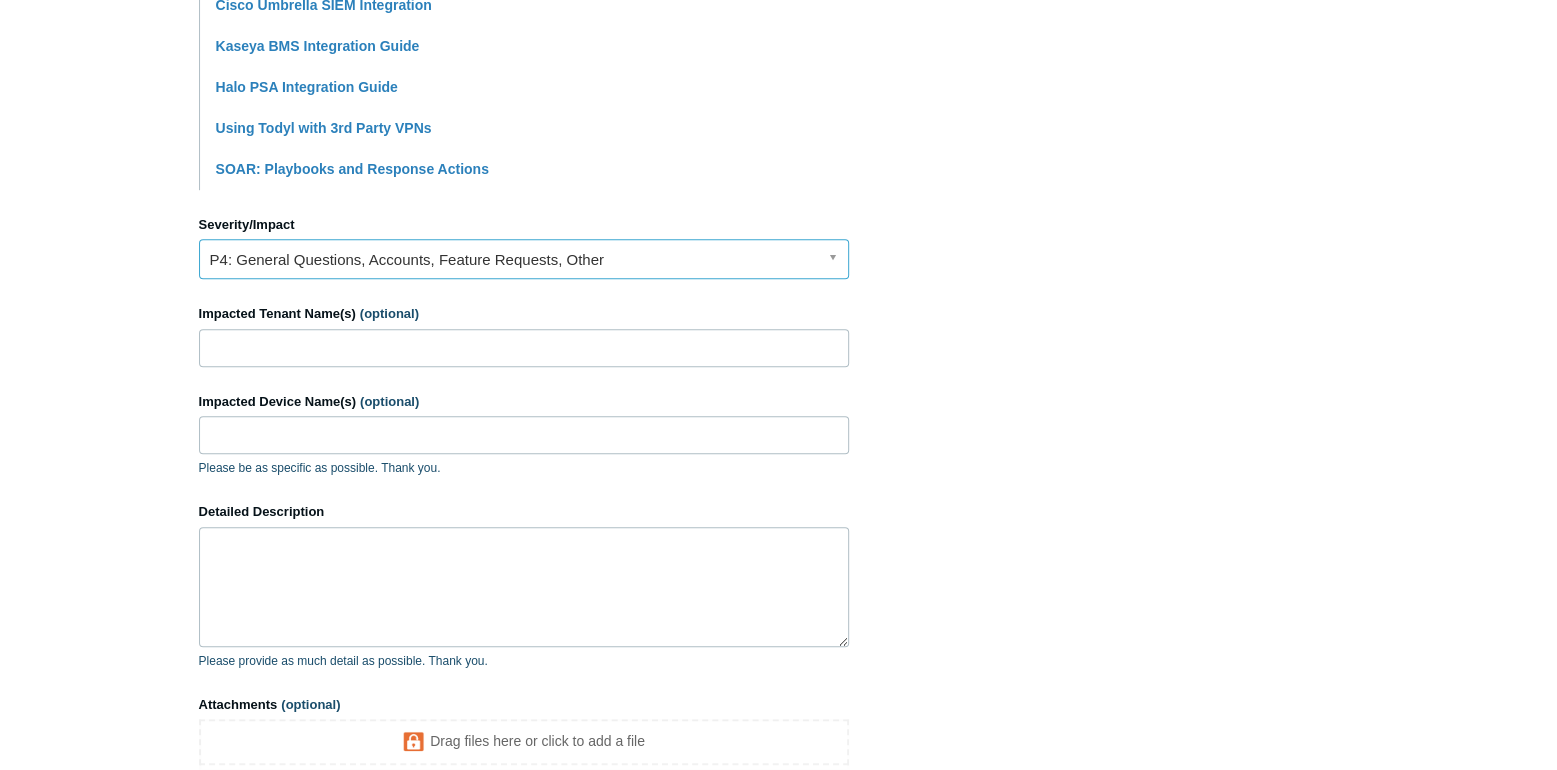 scroll, scrollTop: 766, scrollLeft: 0, axis: vertical 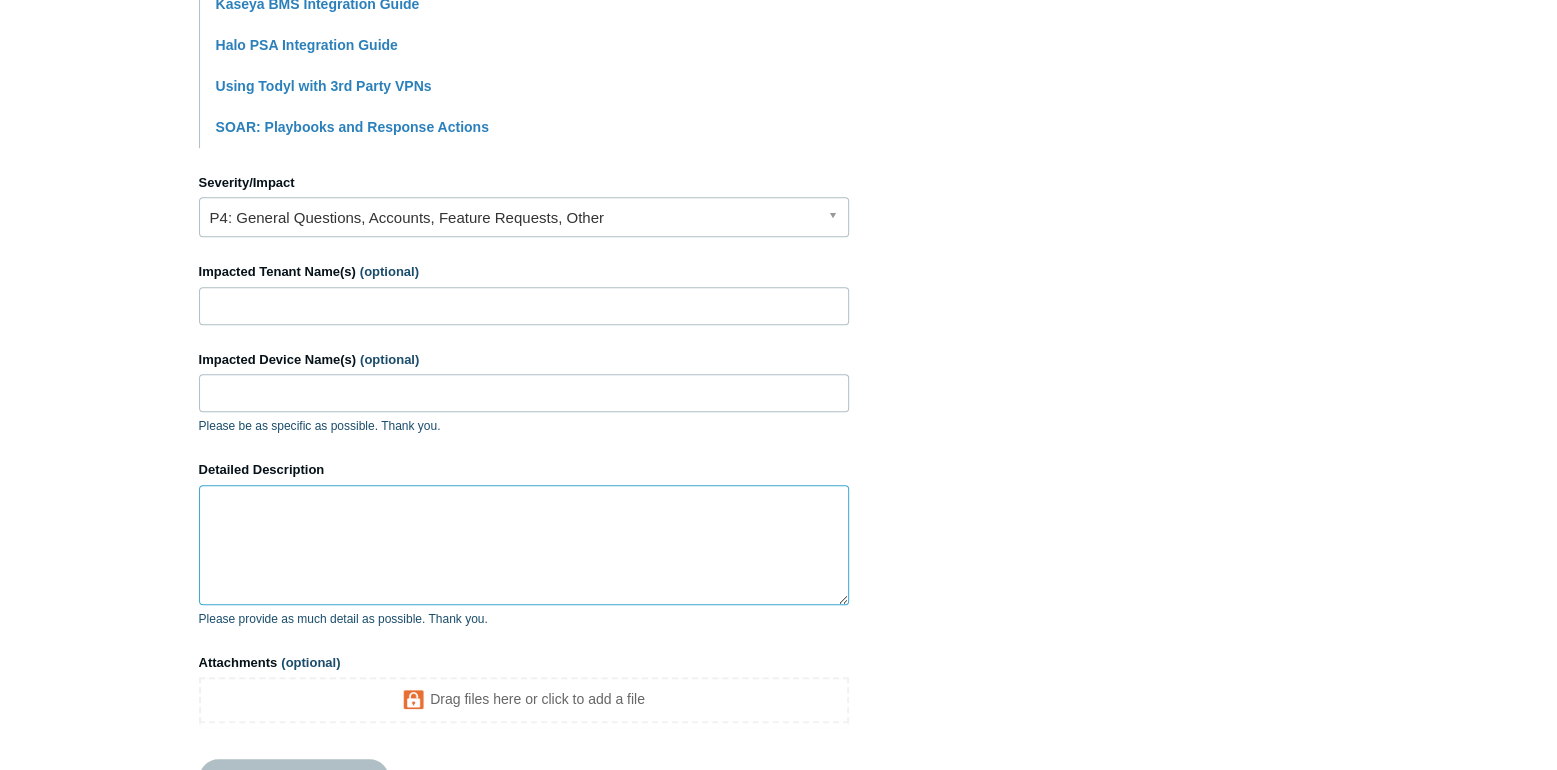 click on "Detailed Description" at bounding box center (524, 545) 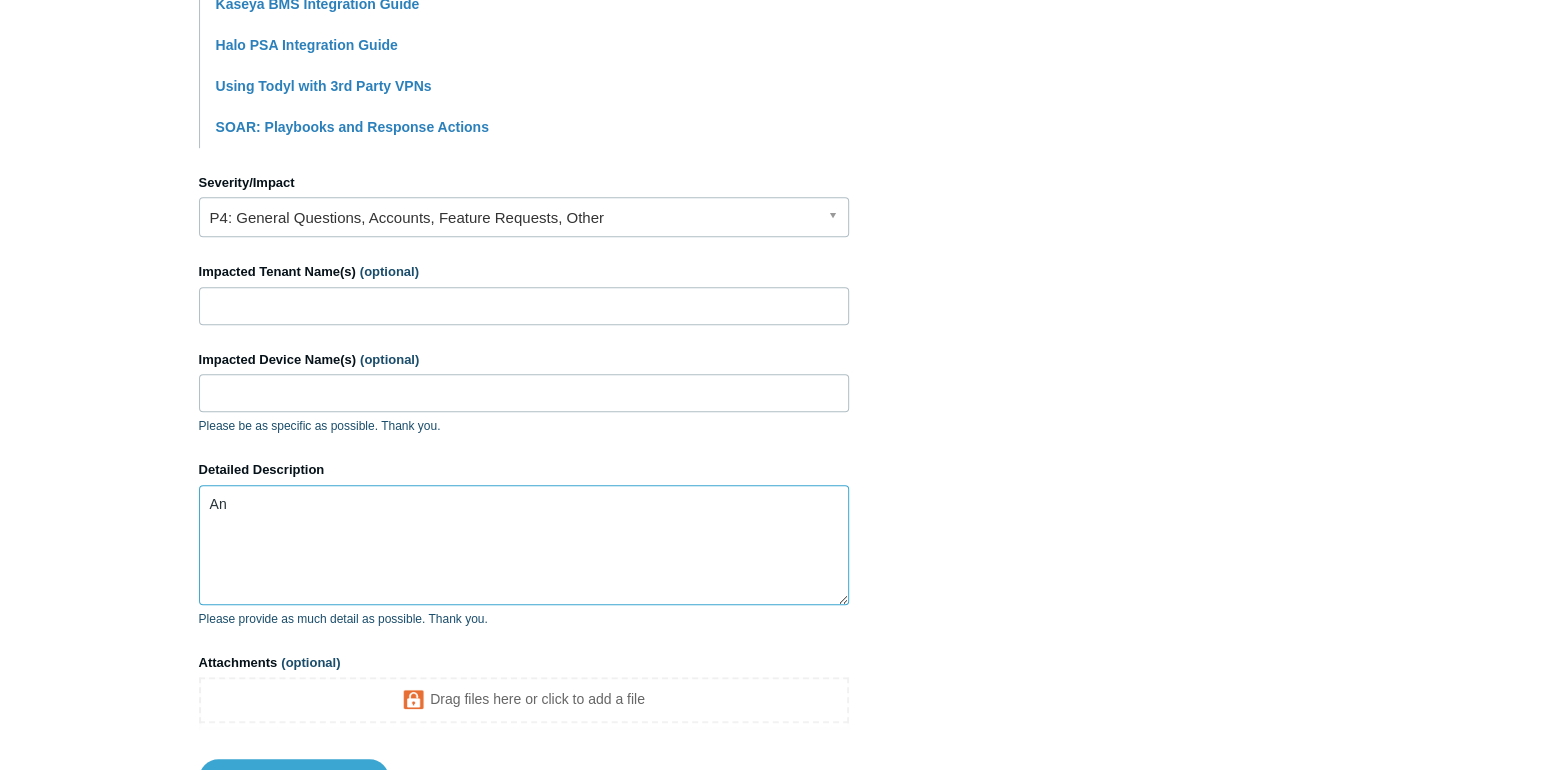 paste on "RFP states they need 30 day data retention... but also 180-day retention for "alerts and incidents."" 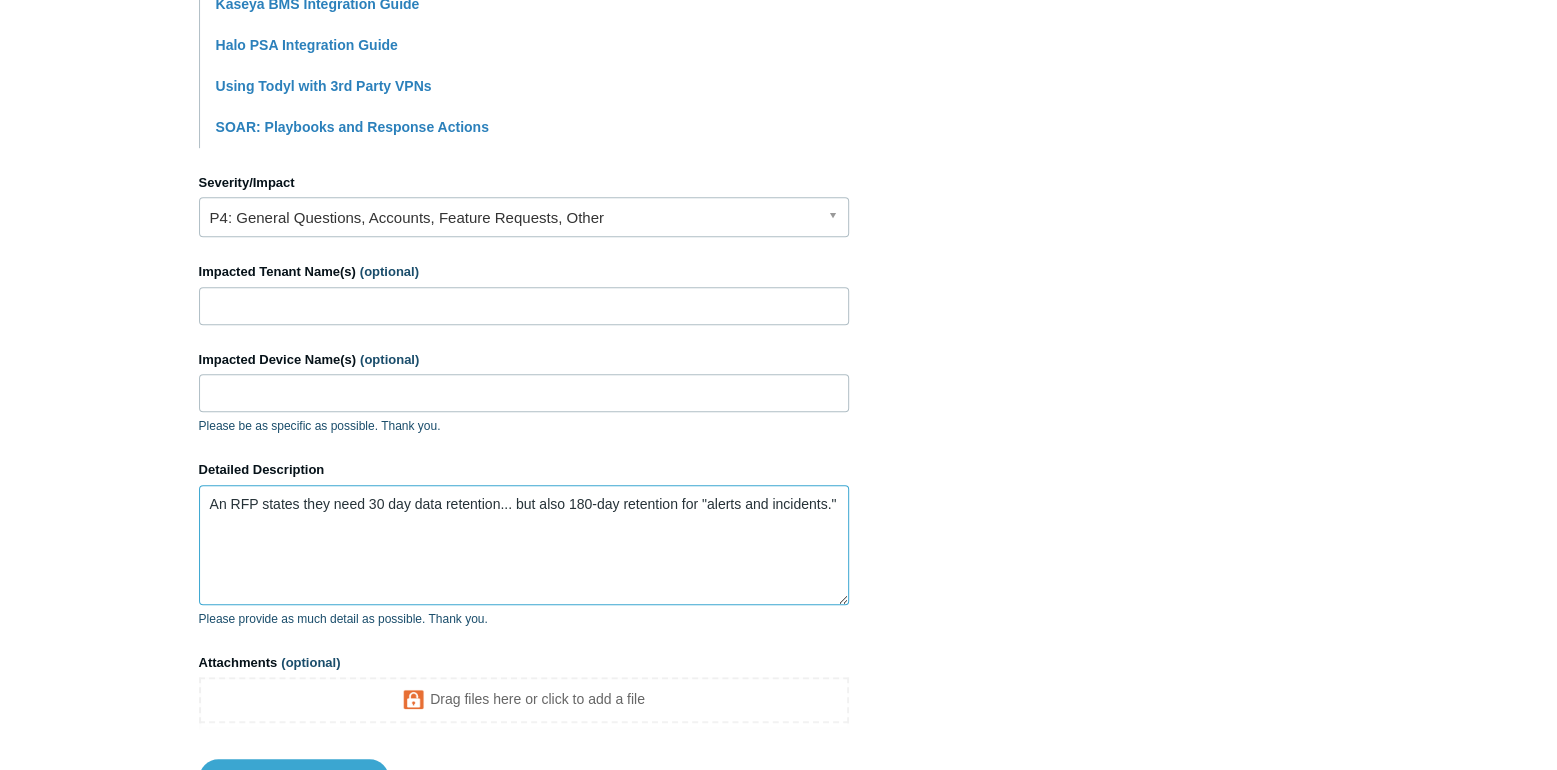 click on "An RFP states they need 30 day data retention... but also 180-day retention for "alerts and incidents."" at bounding box center [524, 545] 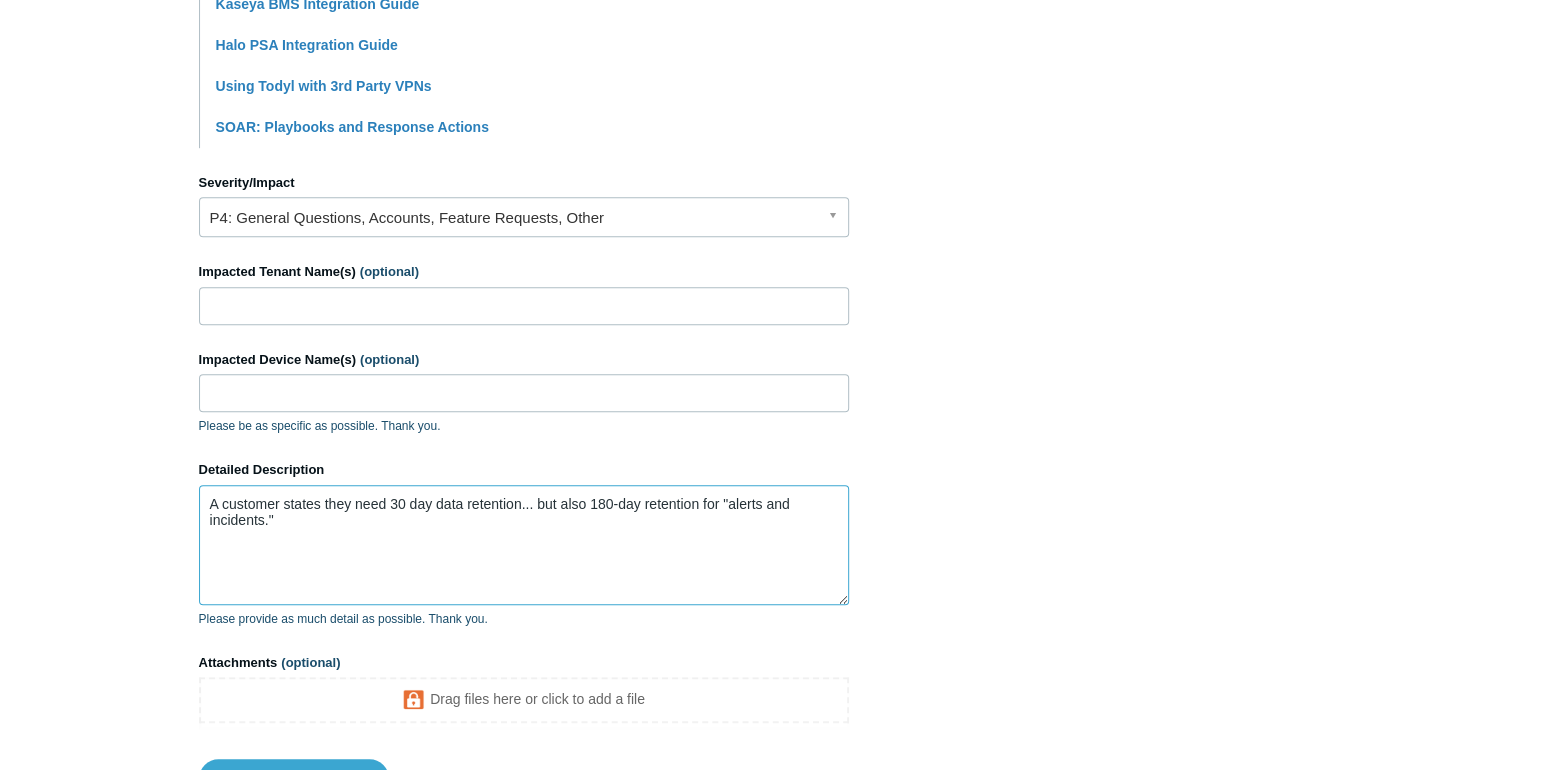 click on "A customer states they need 30 day data retention... but also 180-day retention for "alerts and incidents."" at bounding box center [524, 545] 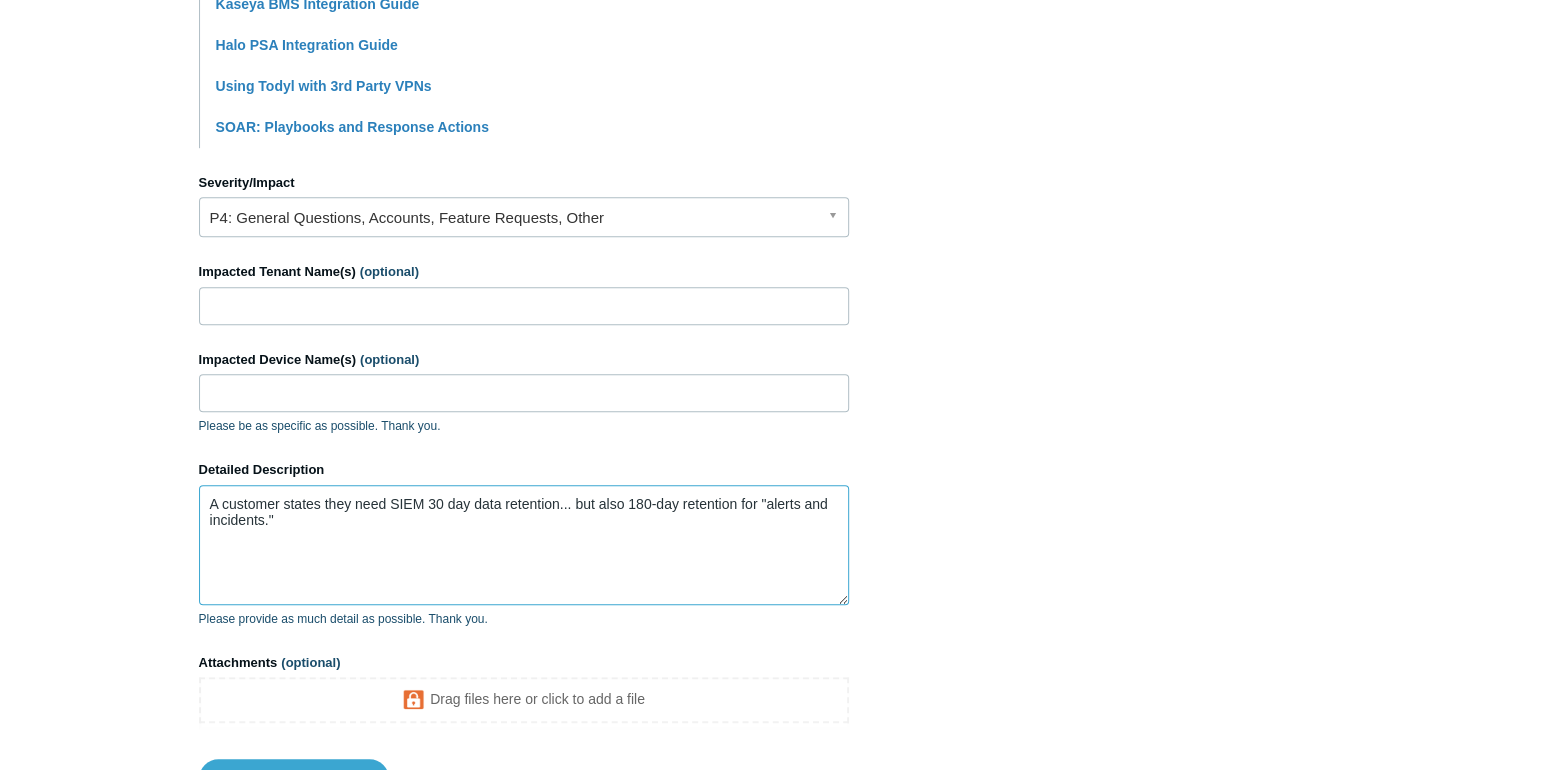 click on "A customer states they need SIEM 30 day data retention... but also 180-day retention for "alerts and incidents."" at bounding box center [524, 545] 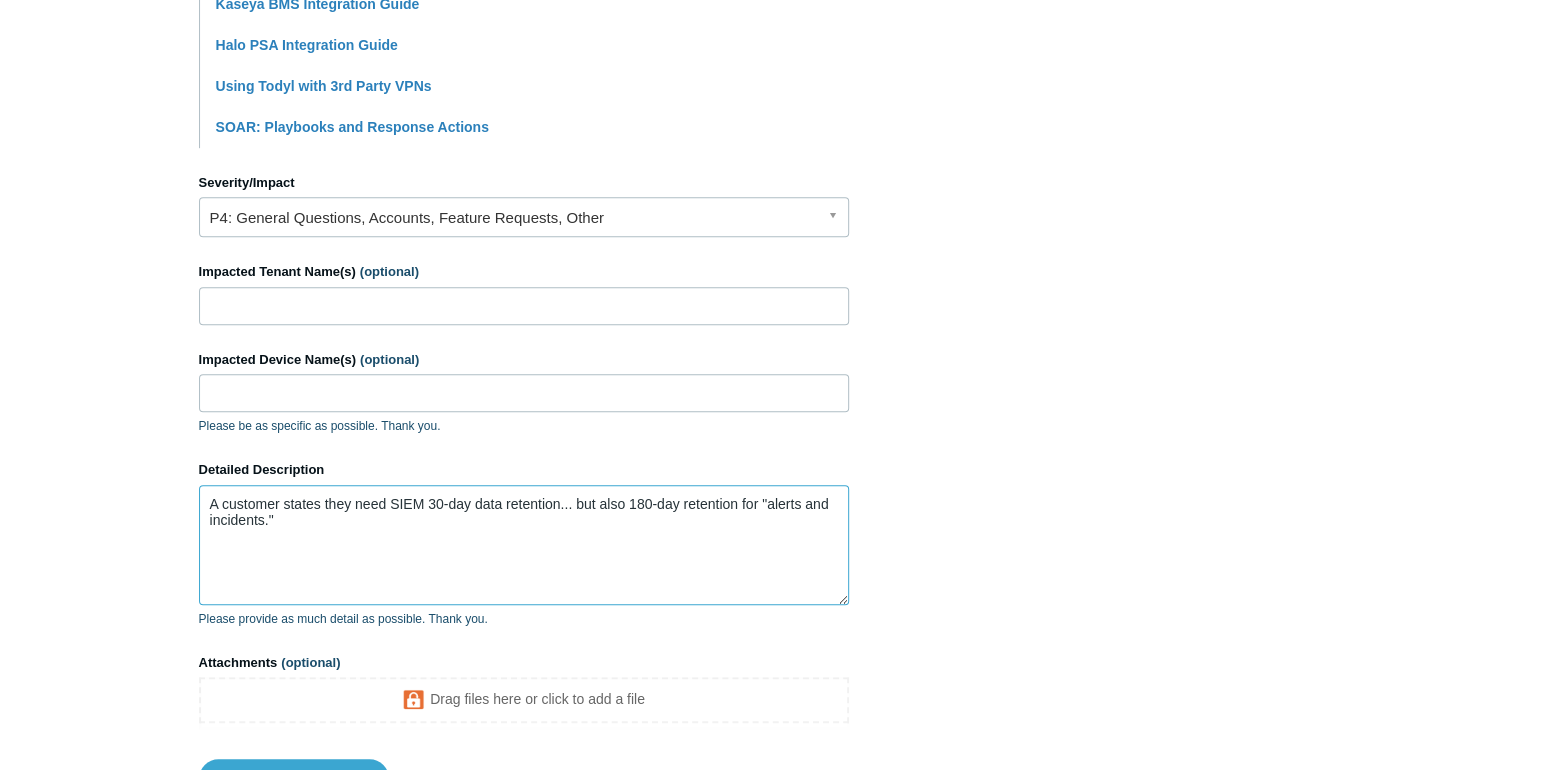 click on "A customer states they need SIEM 30-day data retention... but also 180-day retention for "alerts and incidents."" at bounding box center (524, 545) 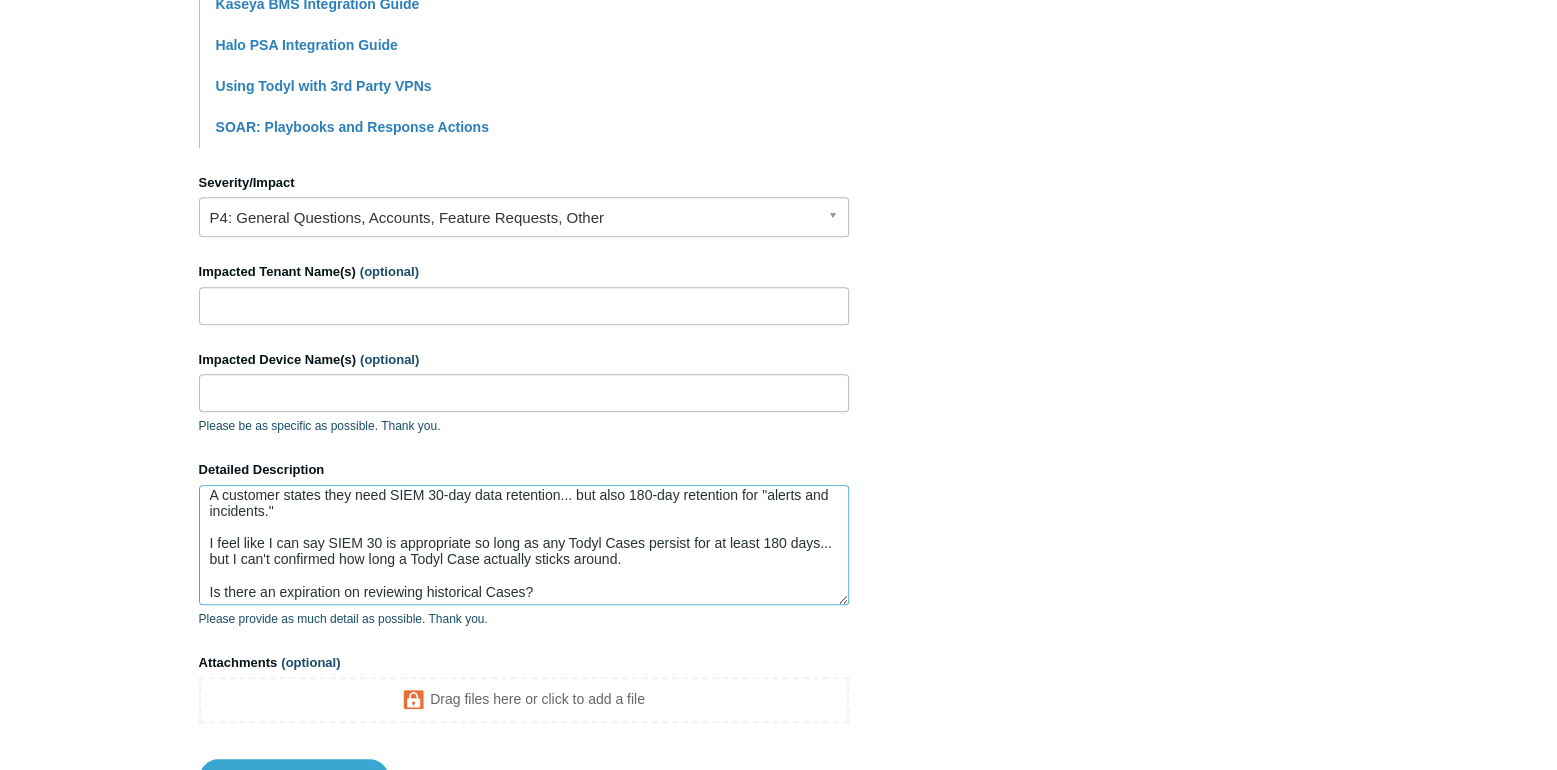 scroll, scrollTop: 14, scrollLeft: 0, axis: vertical 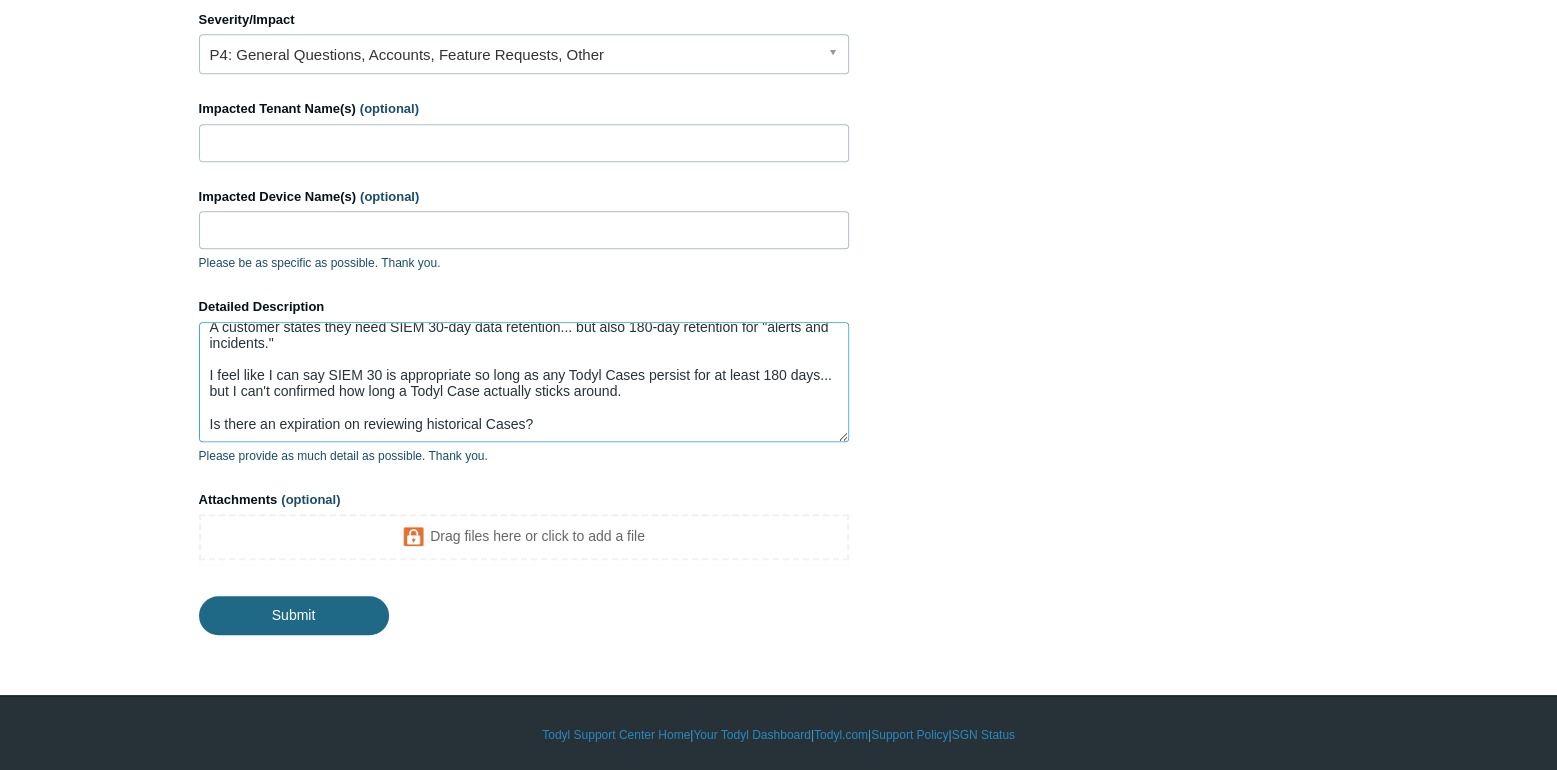 type on "A customer states they need SIEM 30-day data retention... but also 180-day retention for "alerts and incidents."
I feel like I can say SIEM 30 is appropriate so long as any Todyl Cases persist for at least 180 days... but I can't confirmed how long a Todyl Case actually sticks around.
Is there an expiration on reviewing historical Cases?" 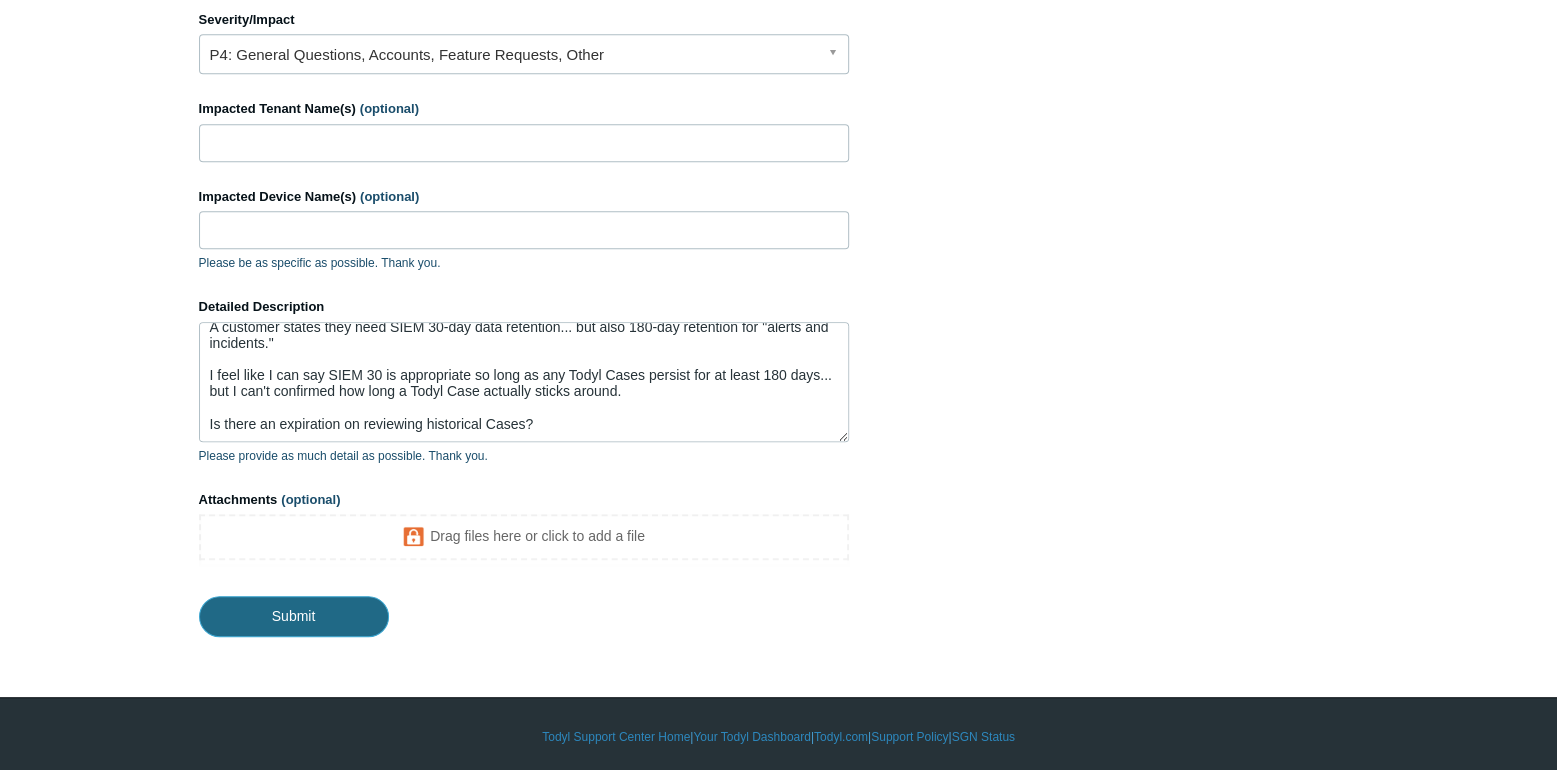 click on "Submit" at bounding box center [294, 616] 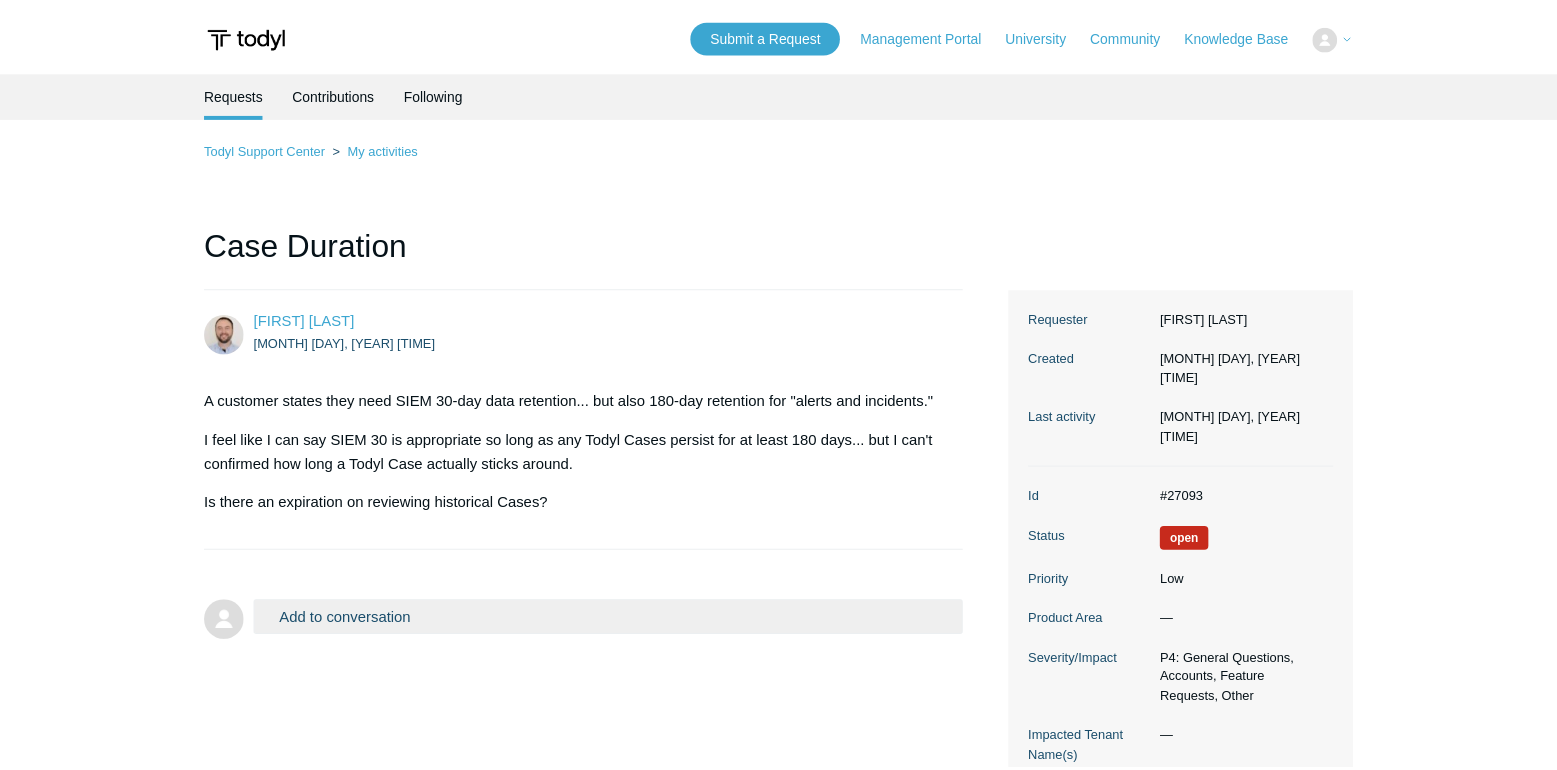 scroll, scrollTop: 0, scrollLeft: 0, axis: both 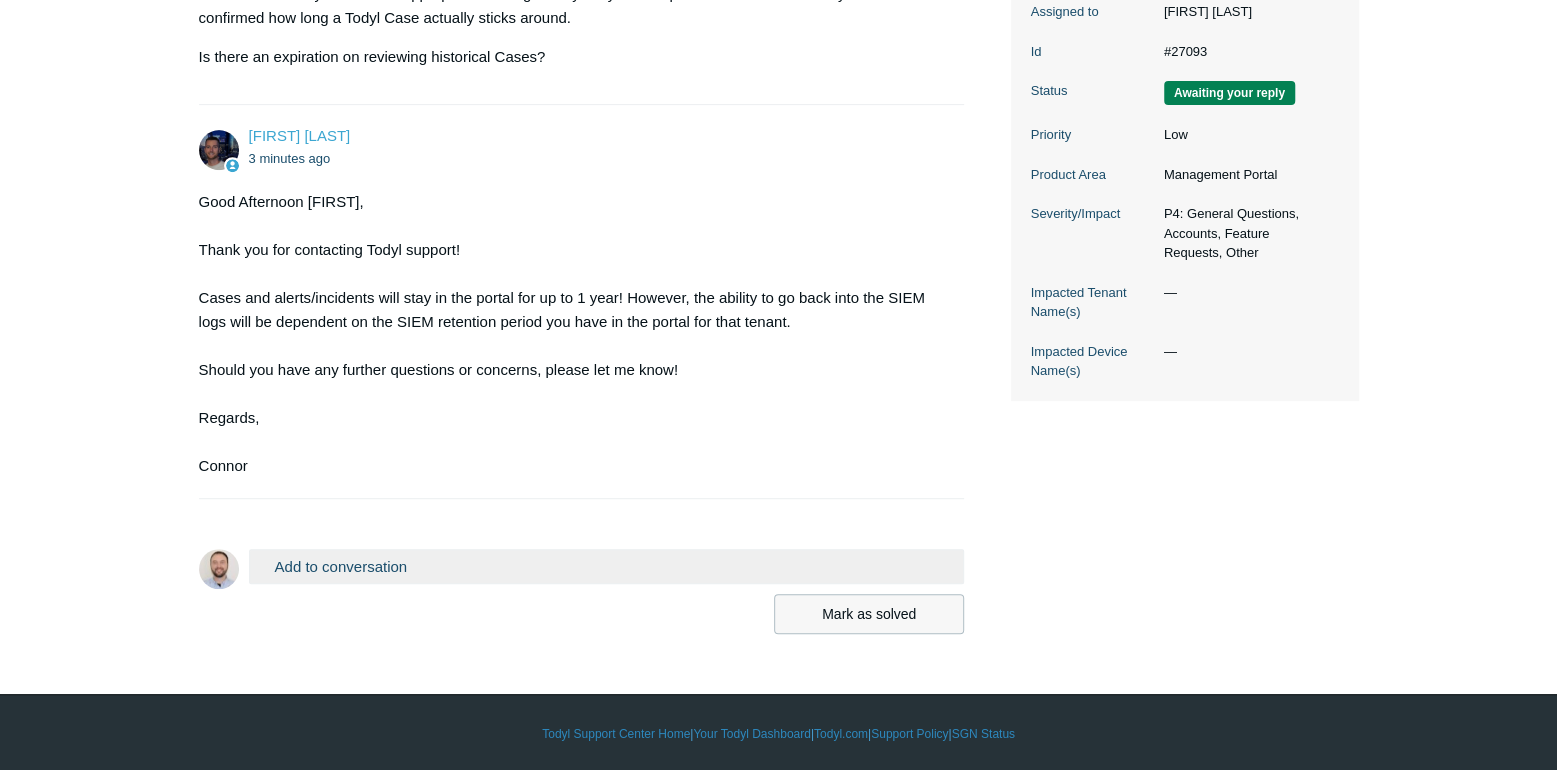 click on "Mark as solved" at bounding box center (869, 614) 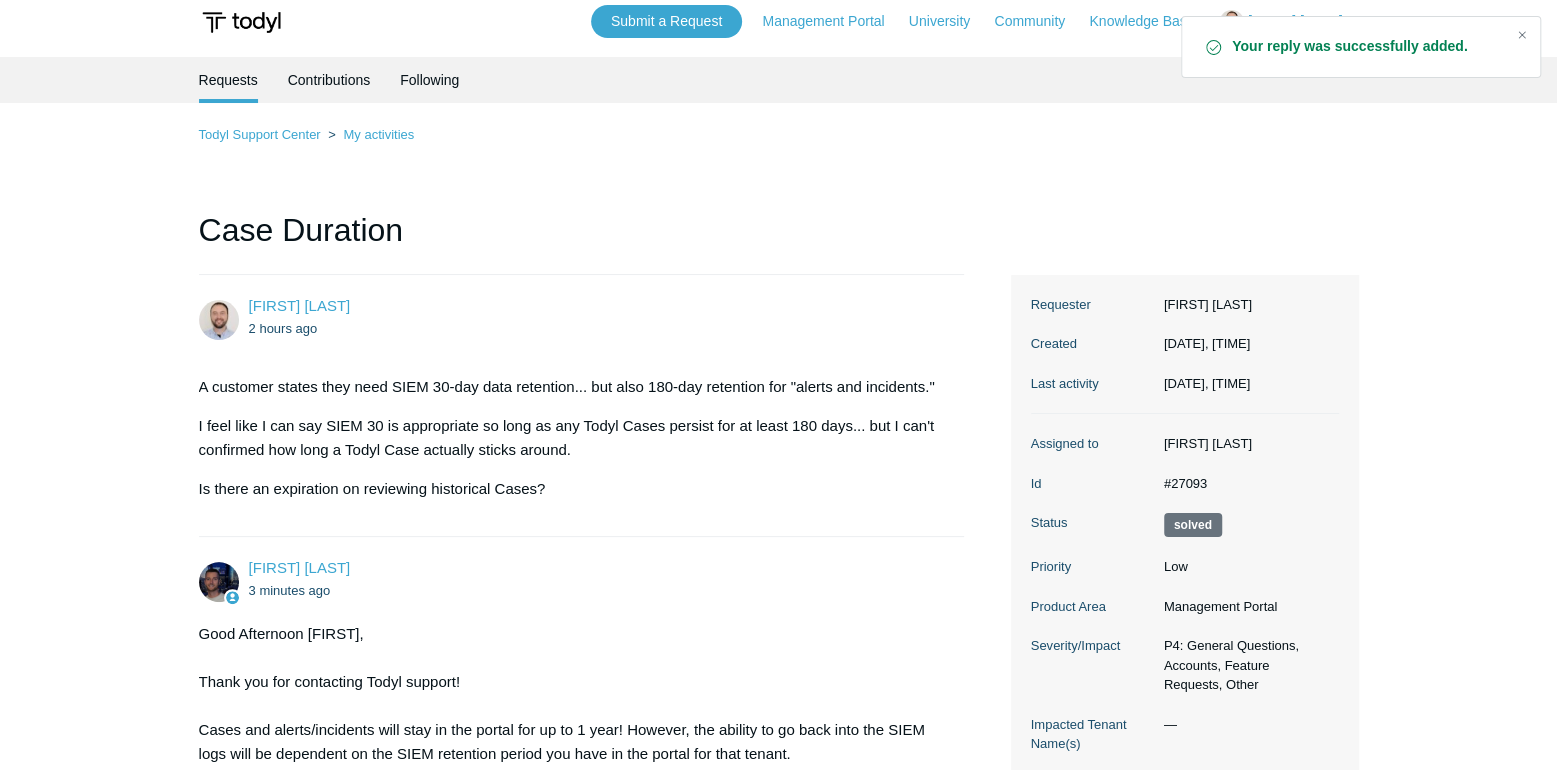 scroll, scrollTop: 0, scrollLeft: 0, axis: both 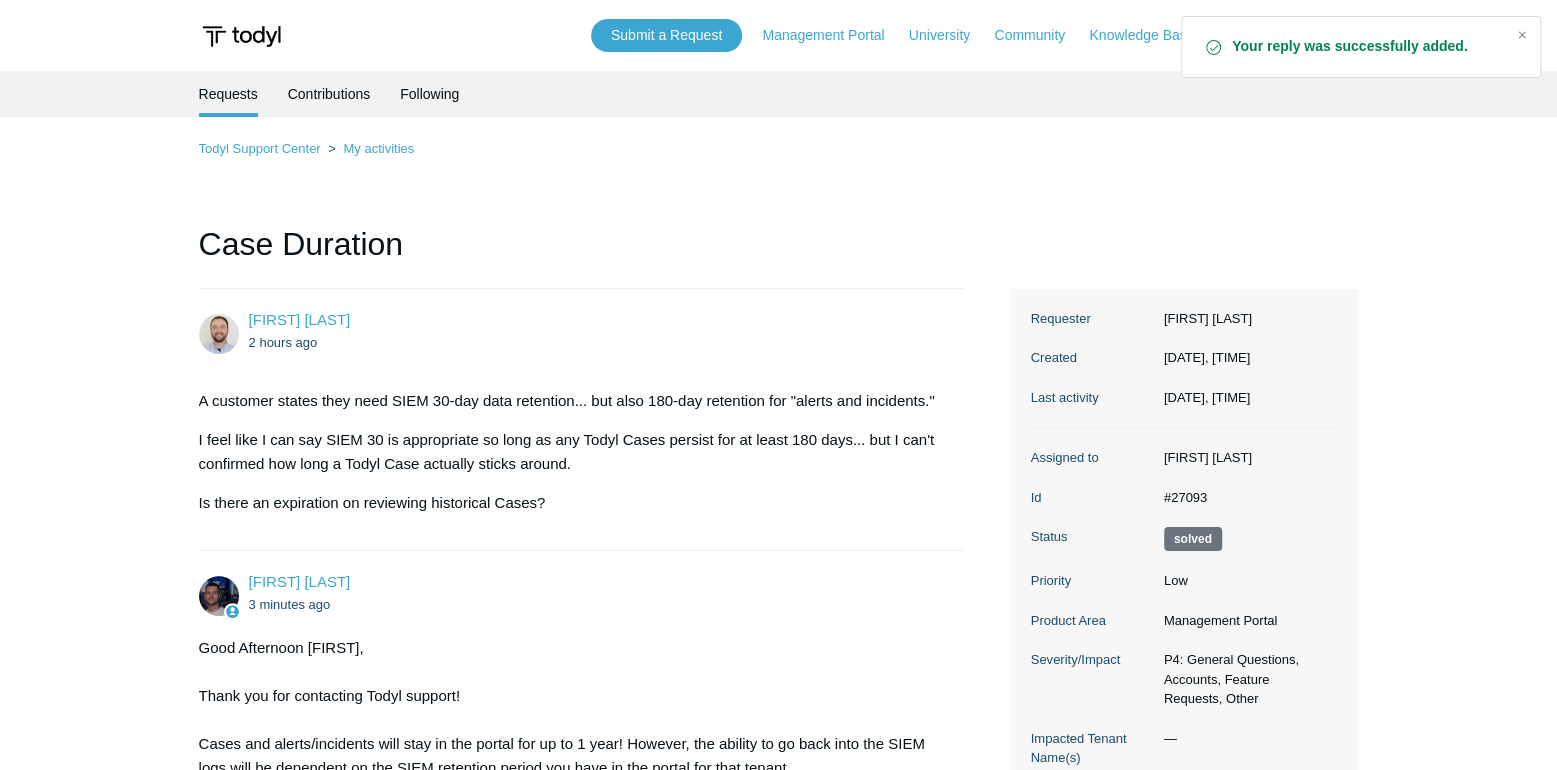 click on "A customer states they need SIEM 30-day data retention... but also 180-day retention for "alerts and incidents."
I feel like I can say SIEM 30 is appropriate so long as any Todyl Cases persist for at least 180 days... but I can't confirmed how long a Todyl Case actually sticks around.
Is there an expiration on reviewing historical Cases?" at bounding box center [572, 452] 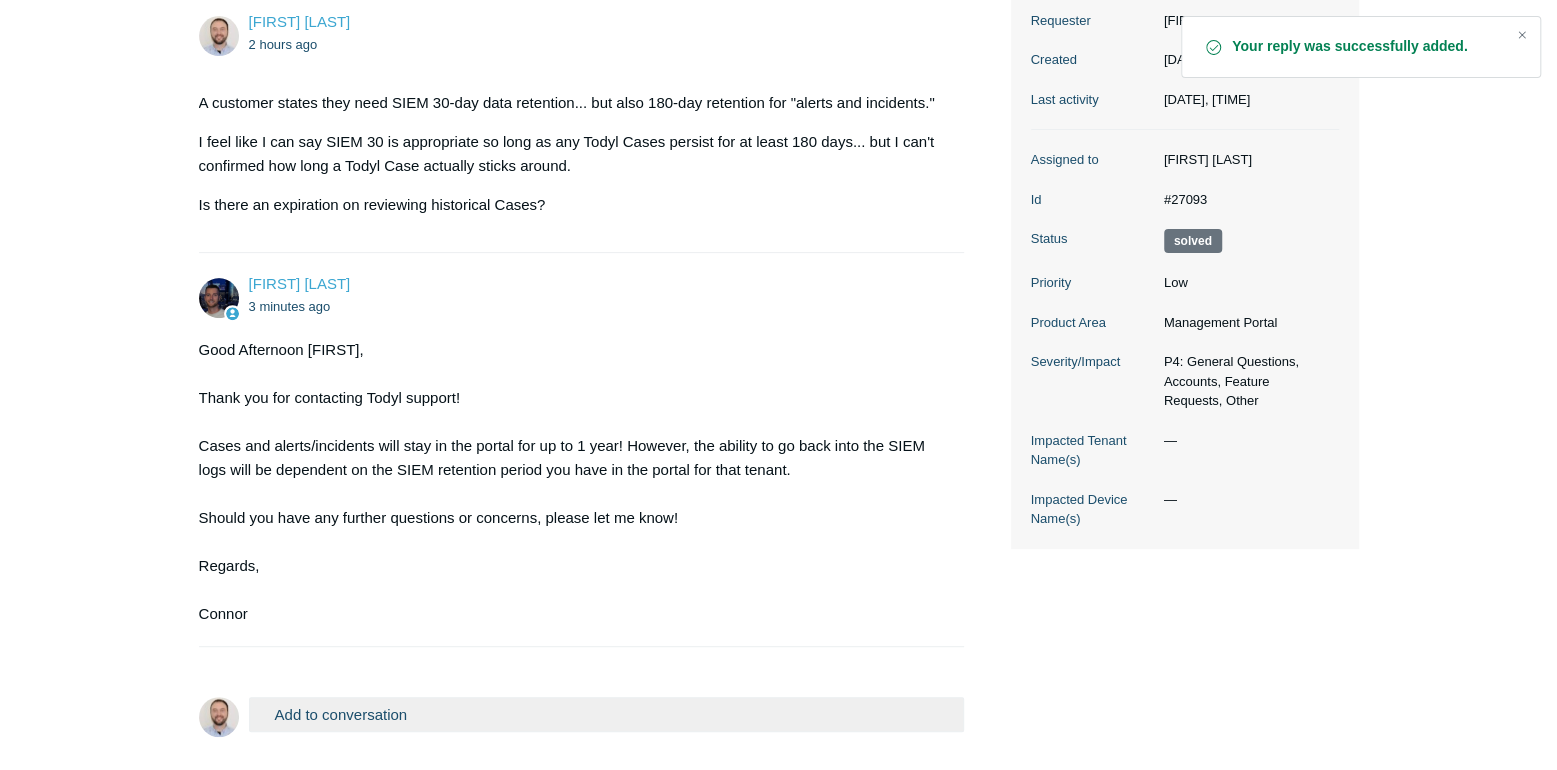 scroll, scrollTop: 300, scrollLeft: 0, axis: vertical 